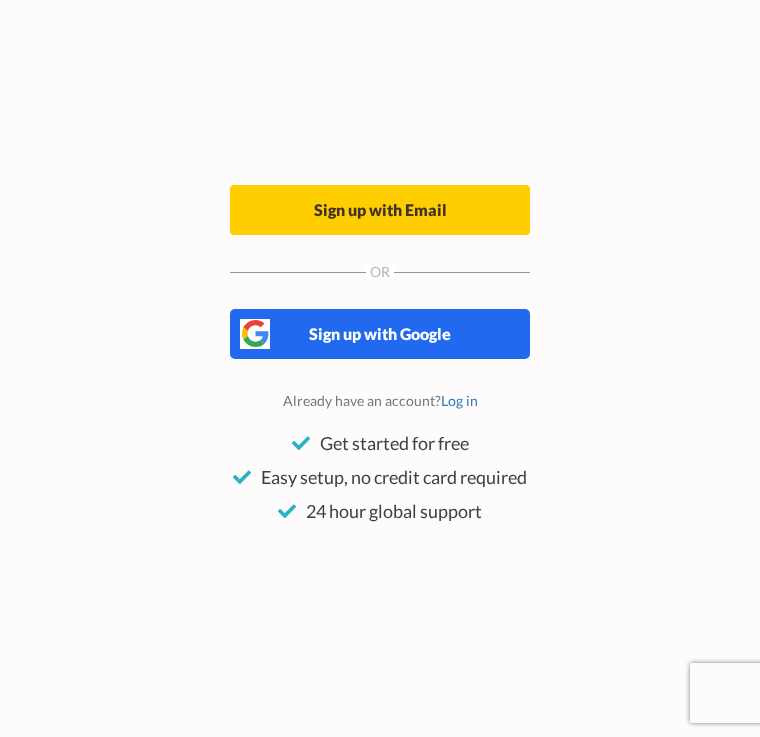 scroll, scrollTop: 0, scrollLeft: 0, axis: both 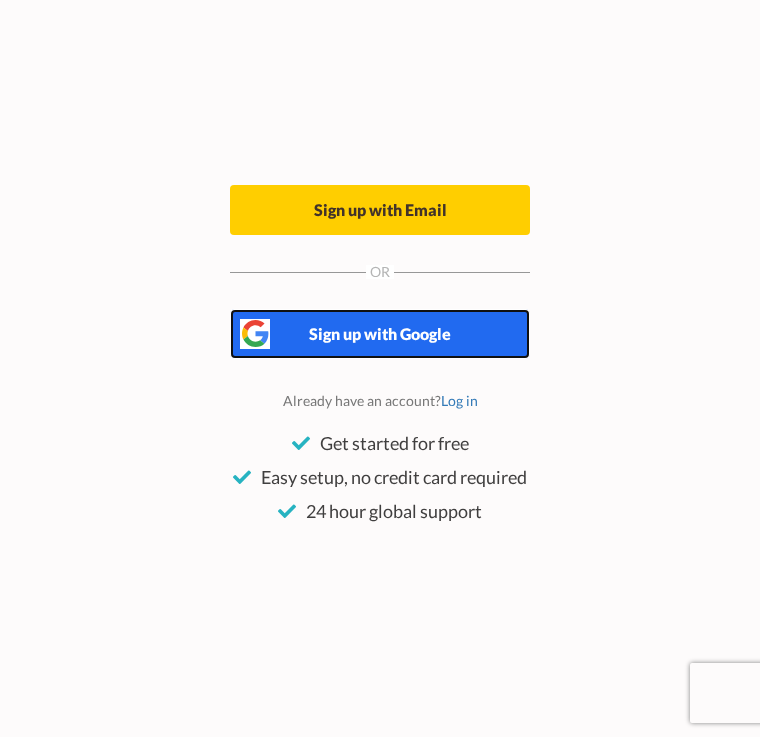 click on "Sign up with Google" at bounding box center [380, 333] 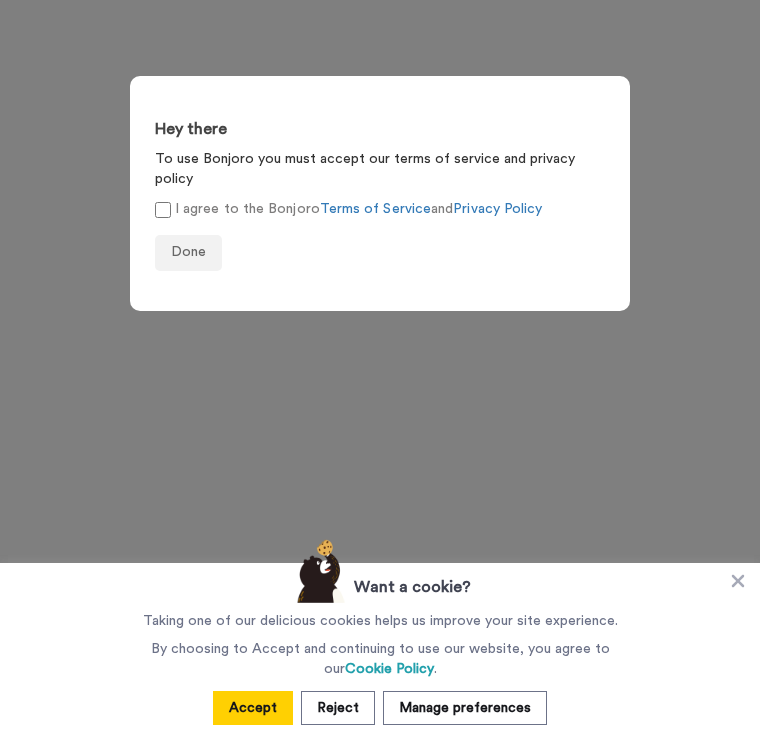scroll, scrollTop: 0, scrollLeft: 0, axis: both 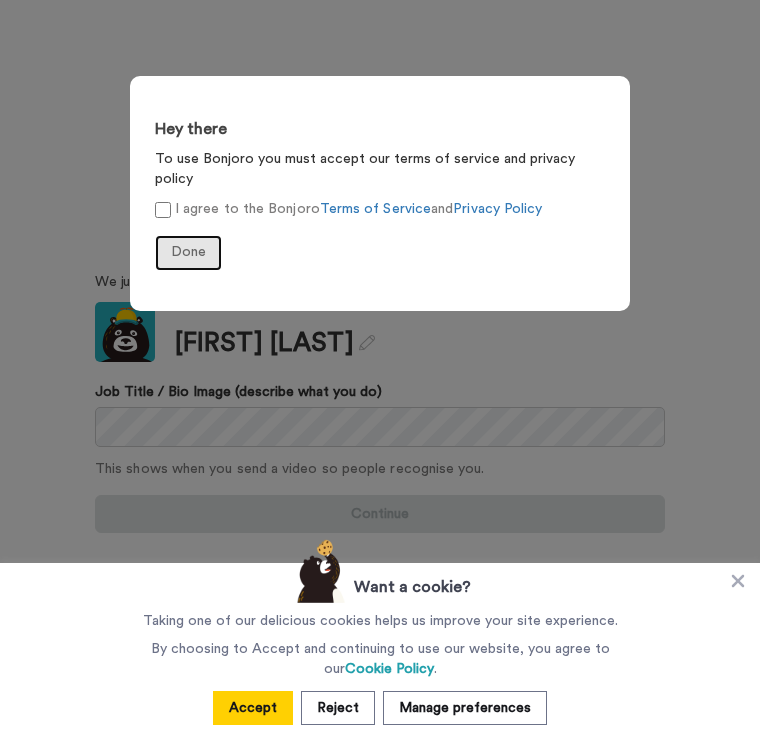 click on "Done" at bounding box center (188, 253) 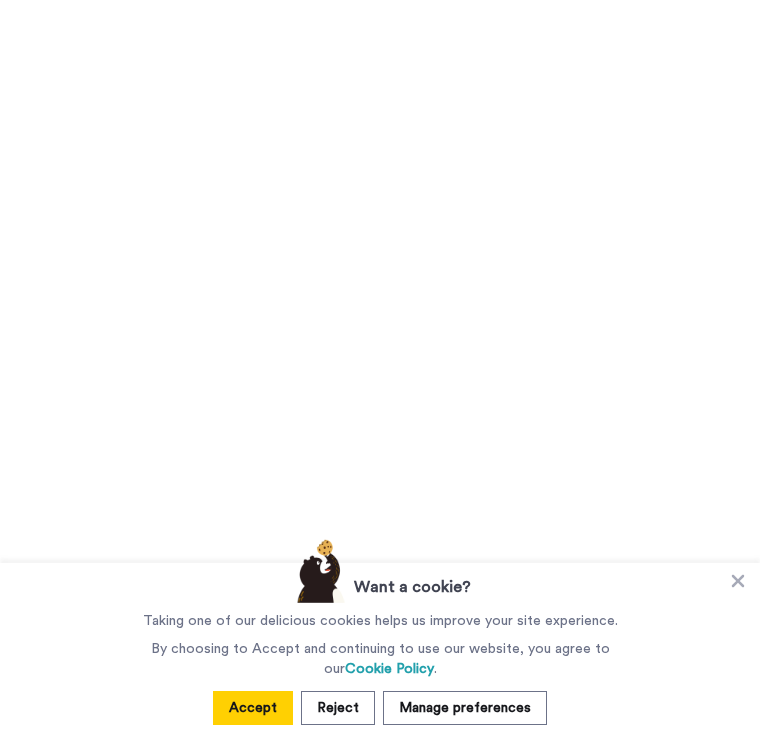 scroll, scrollTop: 0, scrollLeft: 0, axis: both 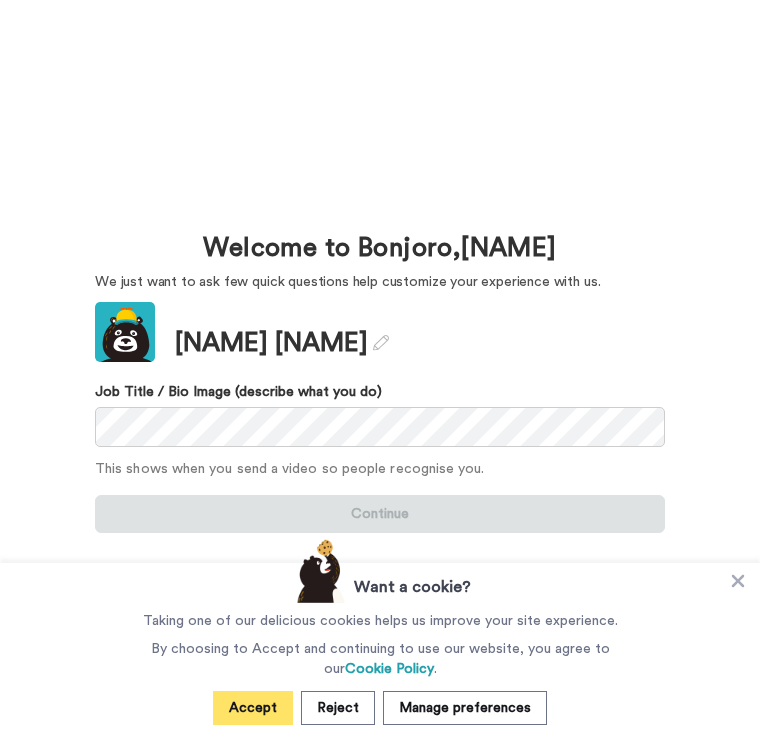 click on "Accept" at bounding box center [253, 708] 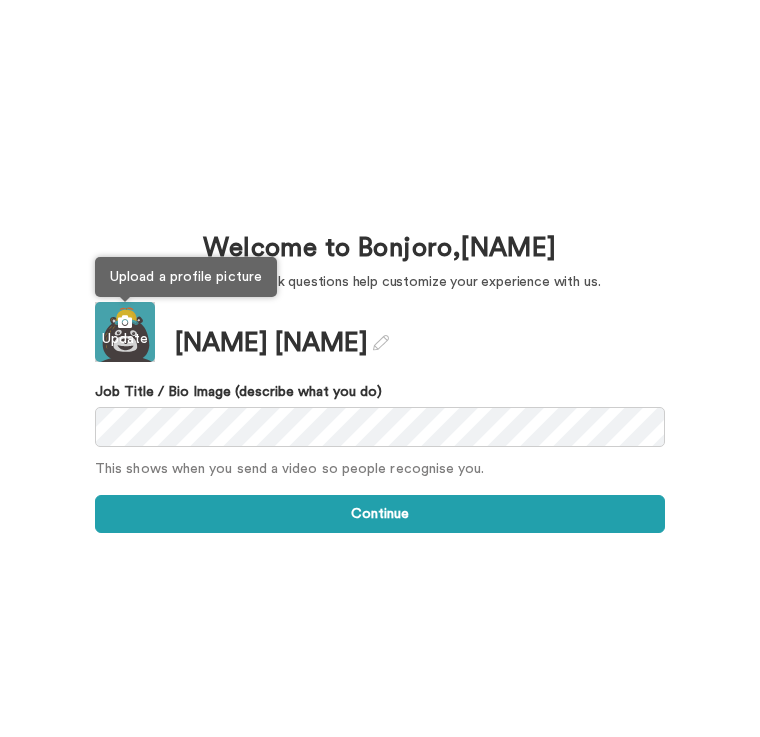 click on "Update" at bounding box center [125, 339] 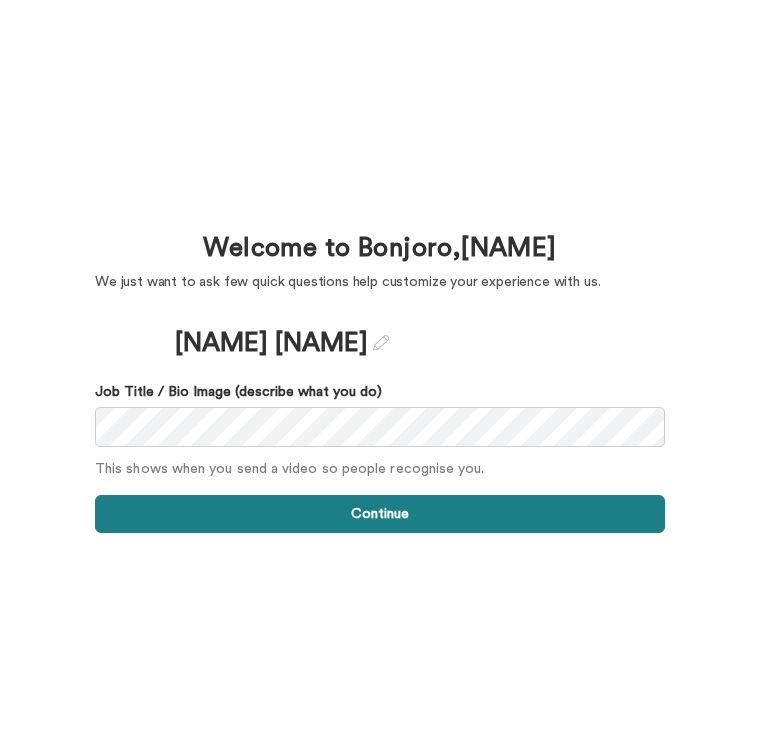 click on "Continue" at bounding box center [380, 514] 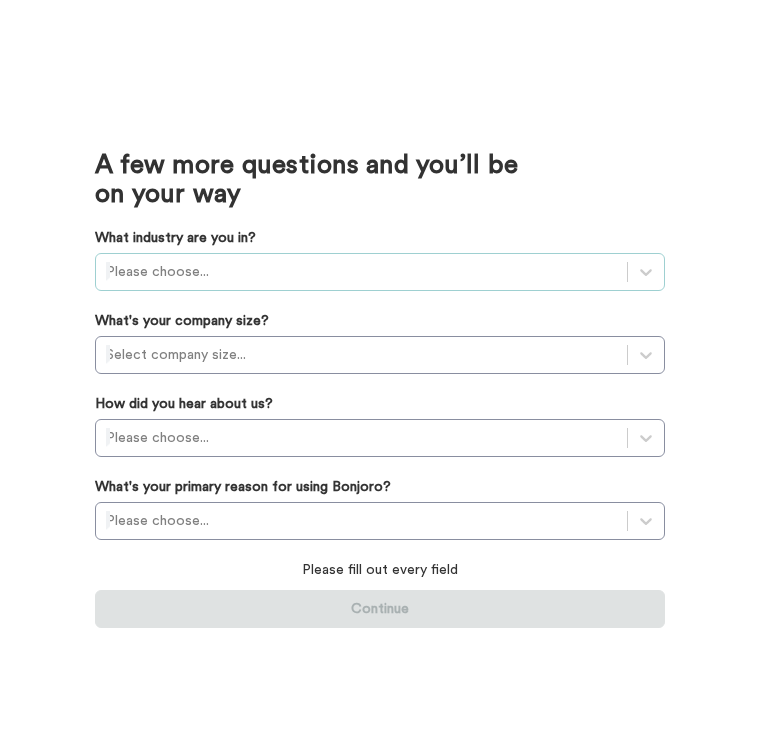 click at bounding box center [361, 272] 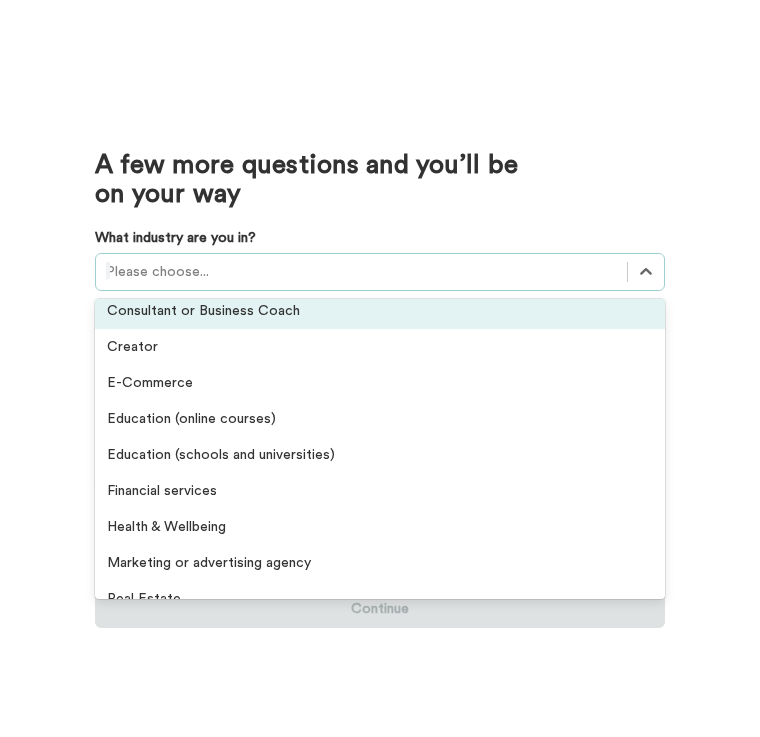 scroll, scrollTop: 172, scrollLeft: 0, axis: vertical 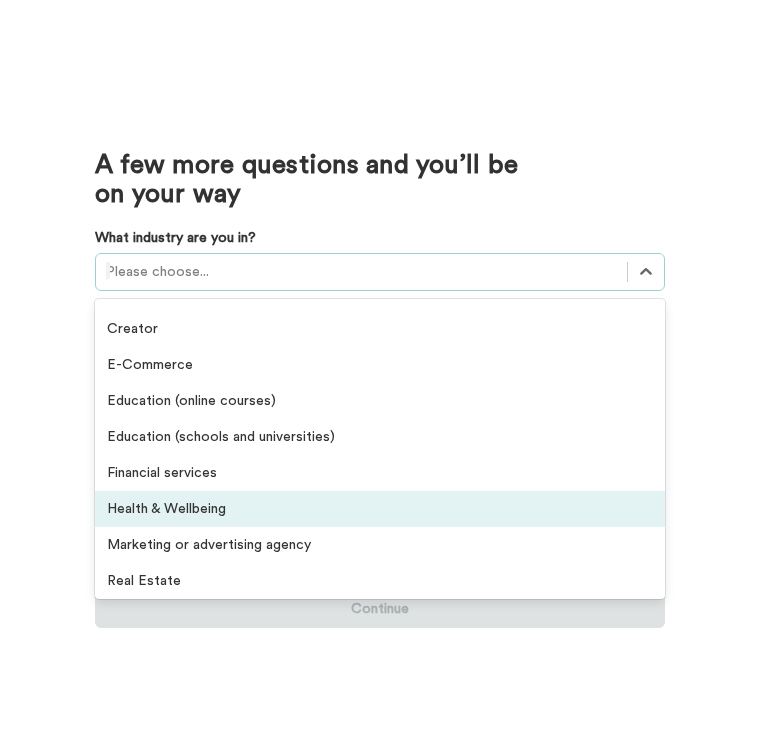 click on "Health & Wellbeing" at bounding box center [380, 509] 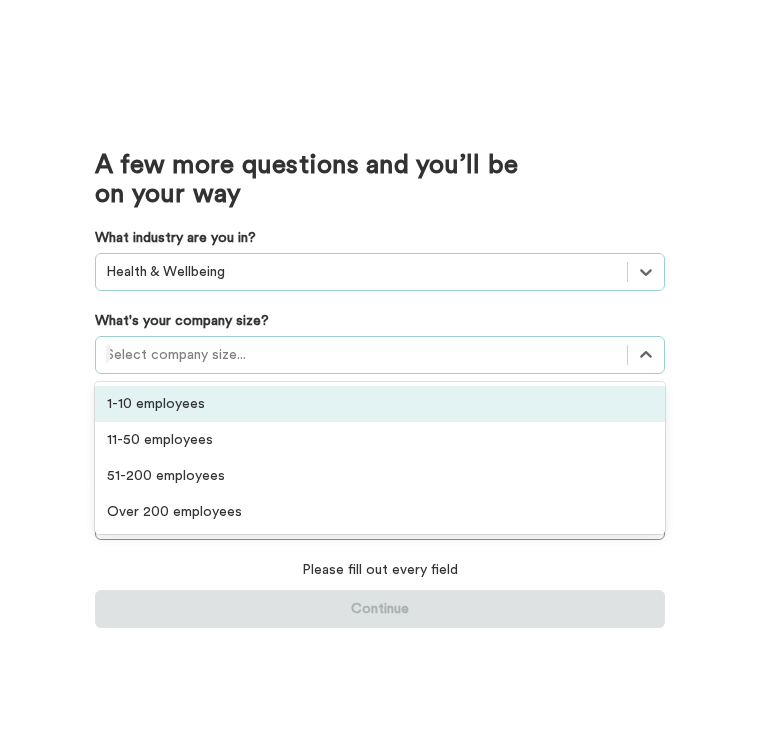click at bounding box center [361, 272] 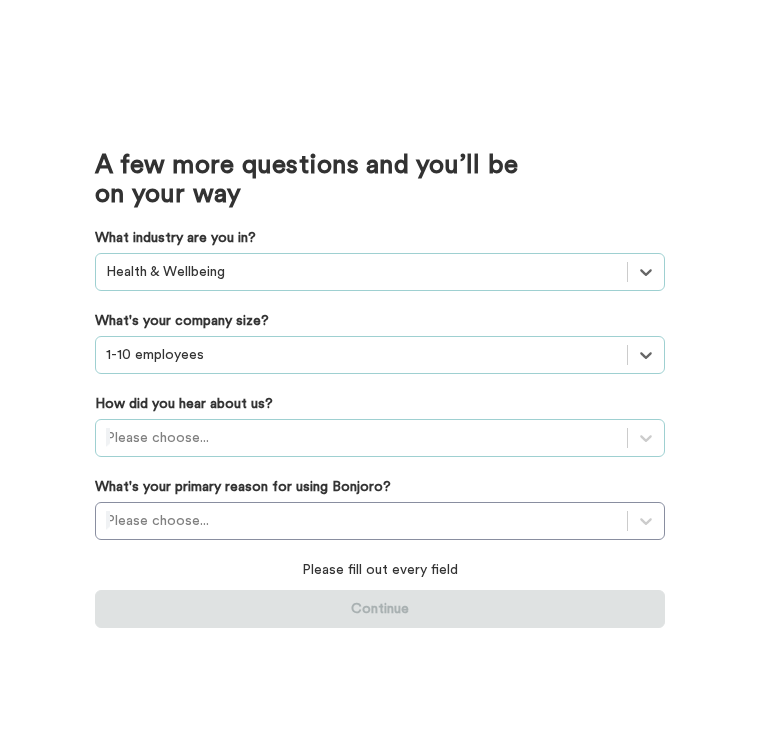 click at bounding box center [361, 438] 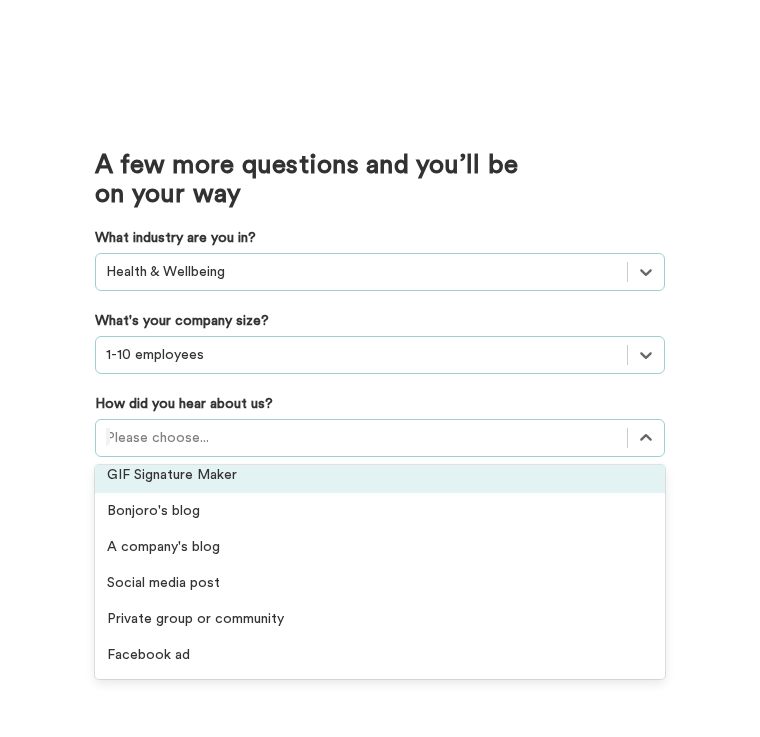 scroll, scrollTop: 126, scrollLeft: 0, axis: vertical 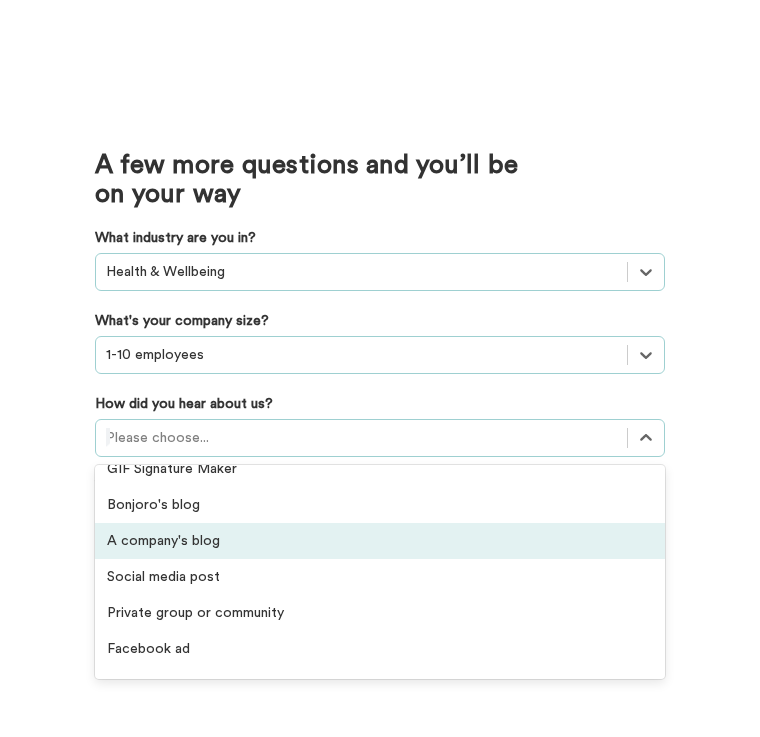 click on "A company's blog" at bounding box center [380, 541] 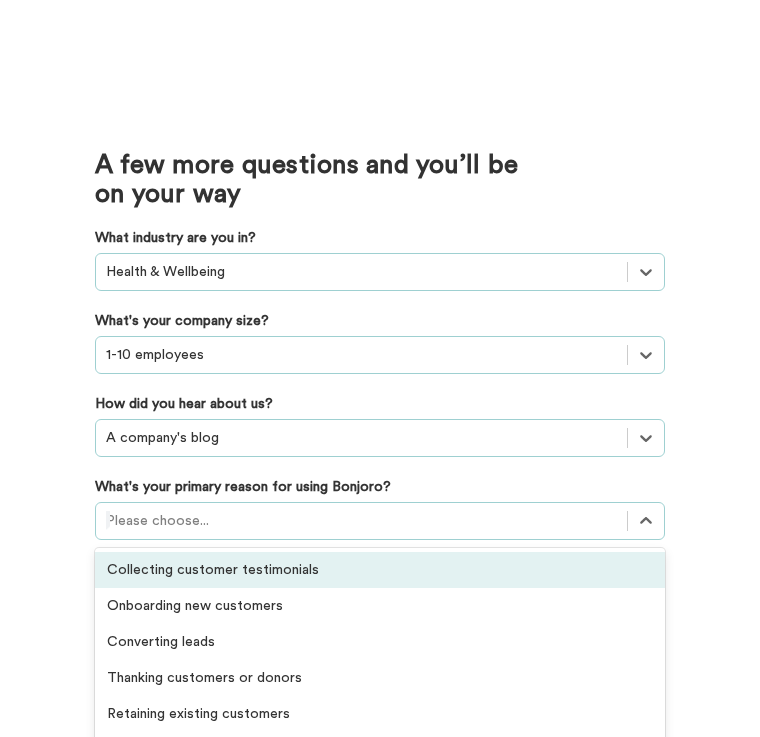 scroll, scrollTop: 35, scrollLeft: 0, axis: vertical 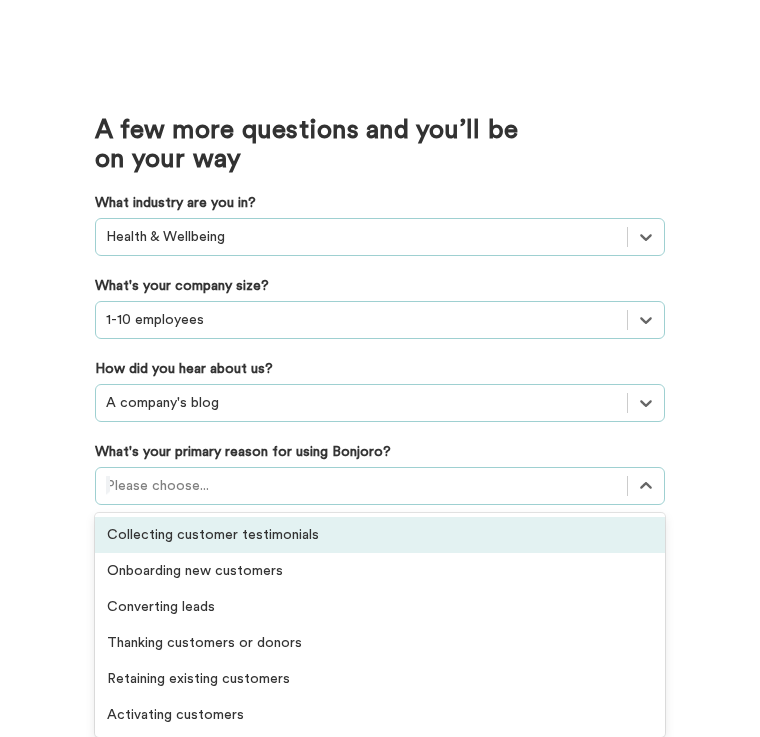 click on "option Collecting customer testimonials focused, 1 of 6. 6 results available. Use Up and Down to choose options, press Enter to select the currently focused option, press Escape to exit the menu, press Tab to select the option and exit the menu. Please choose... Collecting customer testimonials Onboarding new customers Converting leads Thanking customers or donors Retaining existing customers Activating customers" at bounding box center [380, 237] 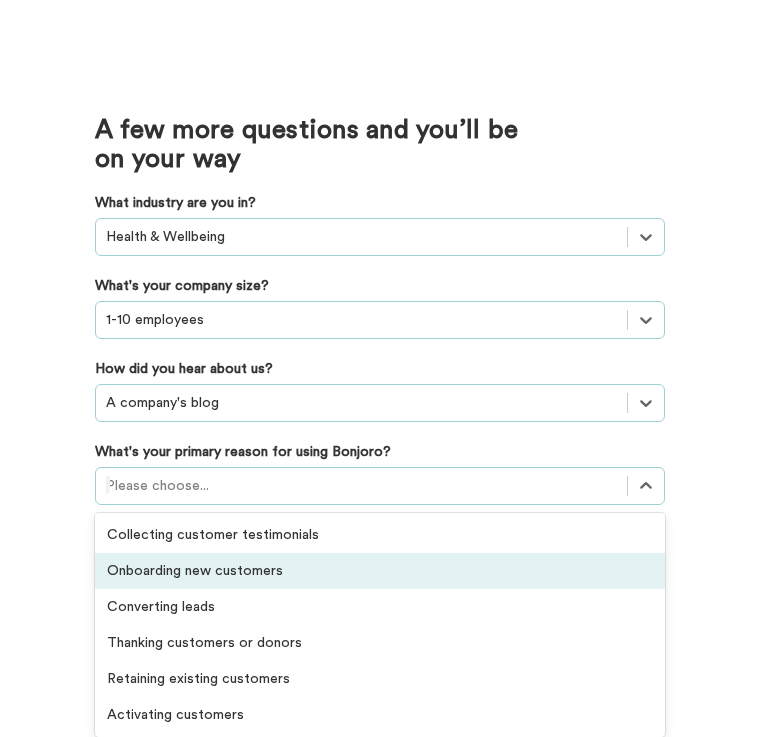 click on "Onboarding new customers" at bounding box center [380, 571] 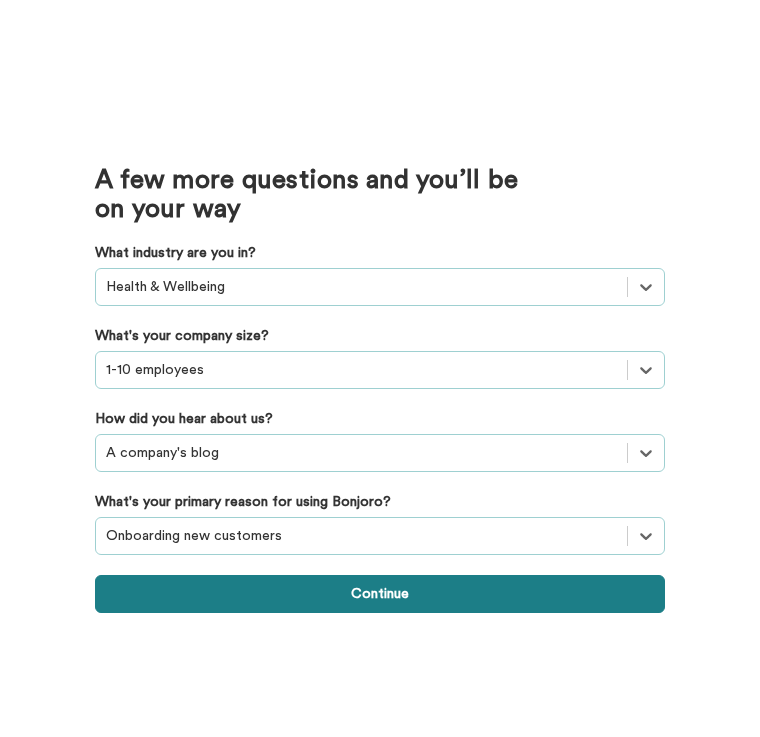 click on "Continue" at bounding box center (380, 594) 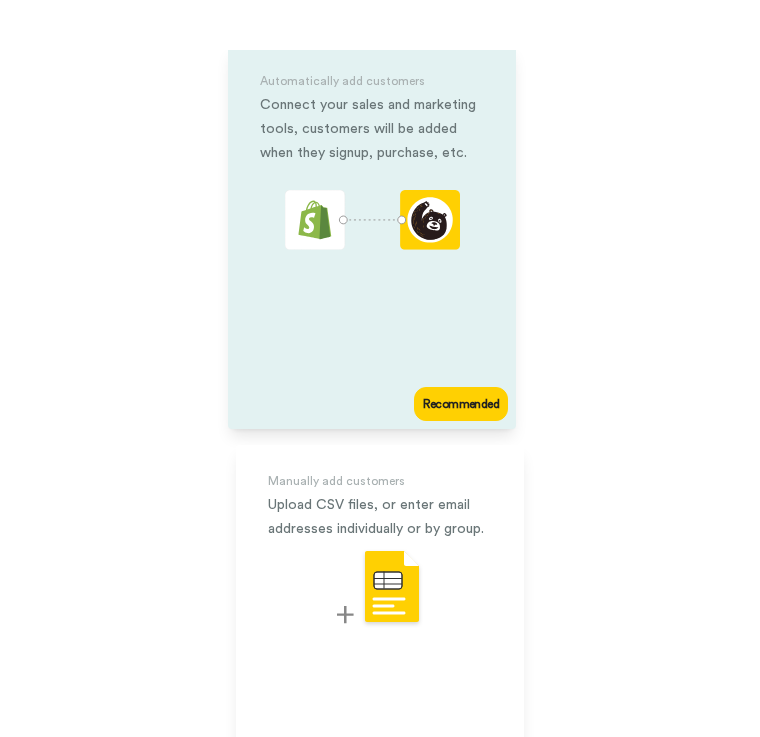 scroll, scrollTop: 180, scrollLeft: 0, axis: vertical 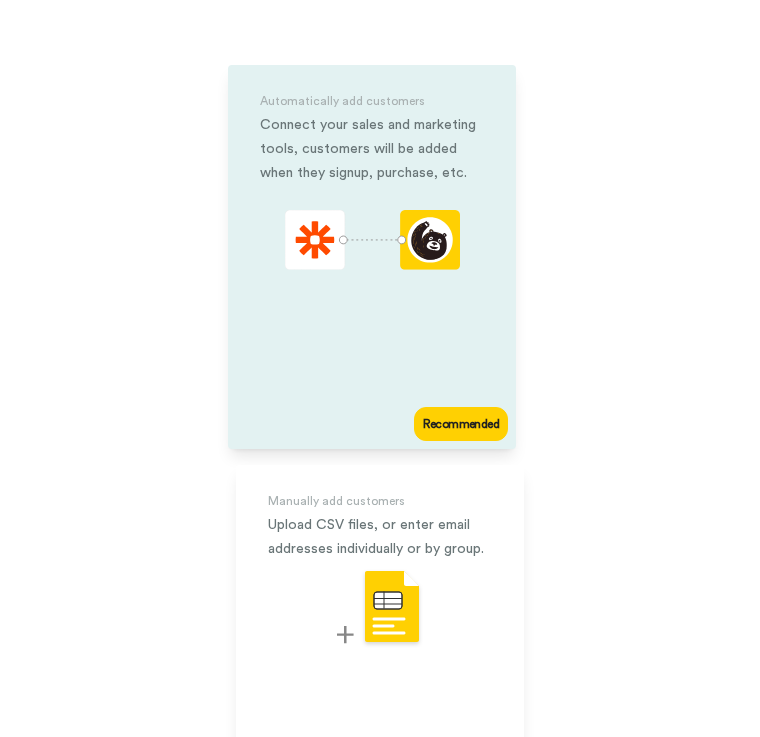 click on "Recommended" at bounding box center (461, 424) 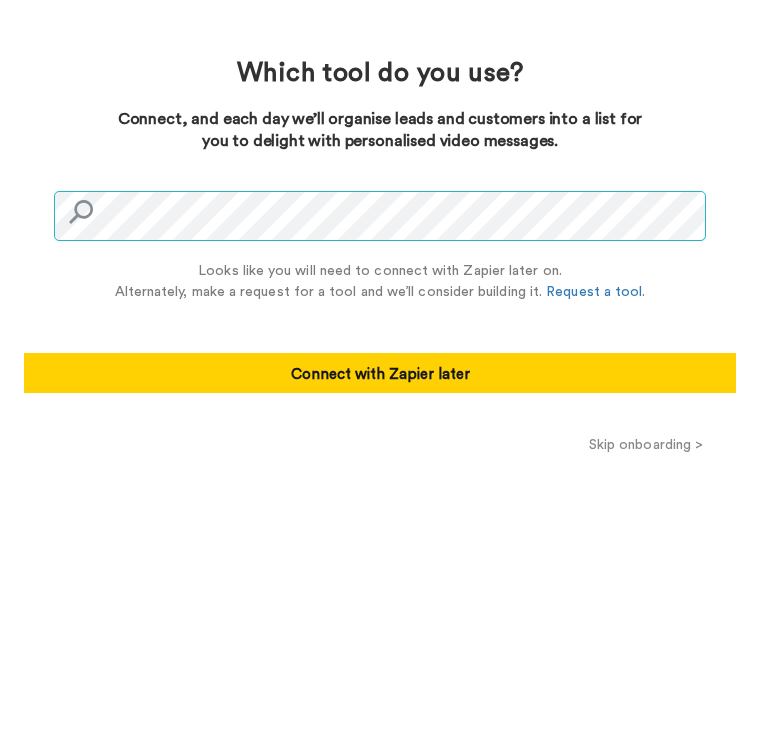 click at bounding box center [380, 212] 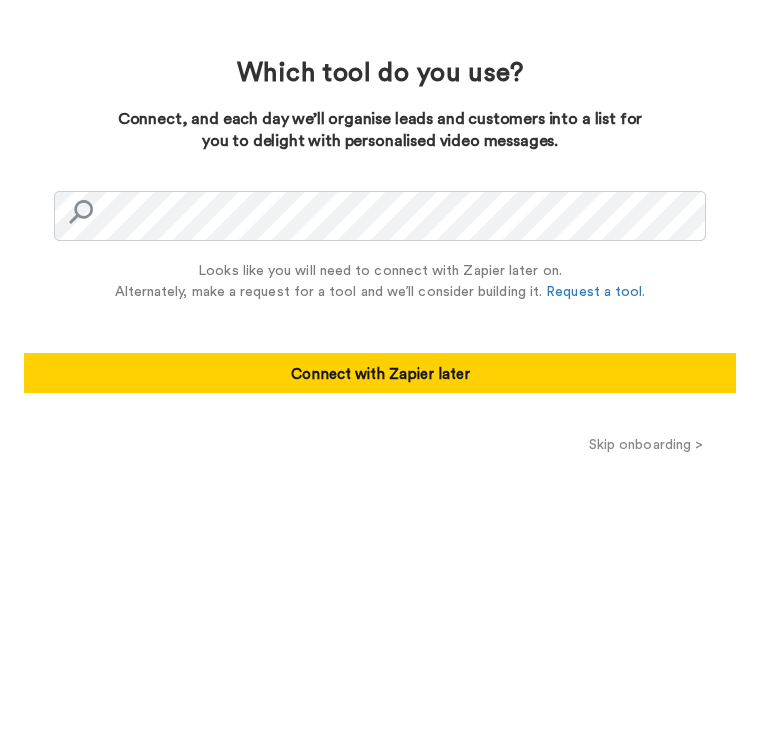 click on "Which tool do you use? Connect, and each day we’ll organise leads and customers into a list for you to delight with personalised video messages. Looks like you will need to connect with Zapier later on.  Alternately, make a request for a tool and we’ll consider building it.   Request a tool . Connect with Zapier later" at bounding box center [380, 236] 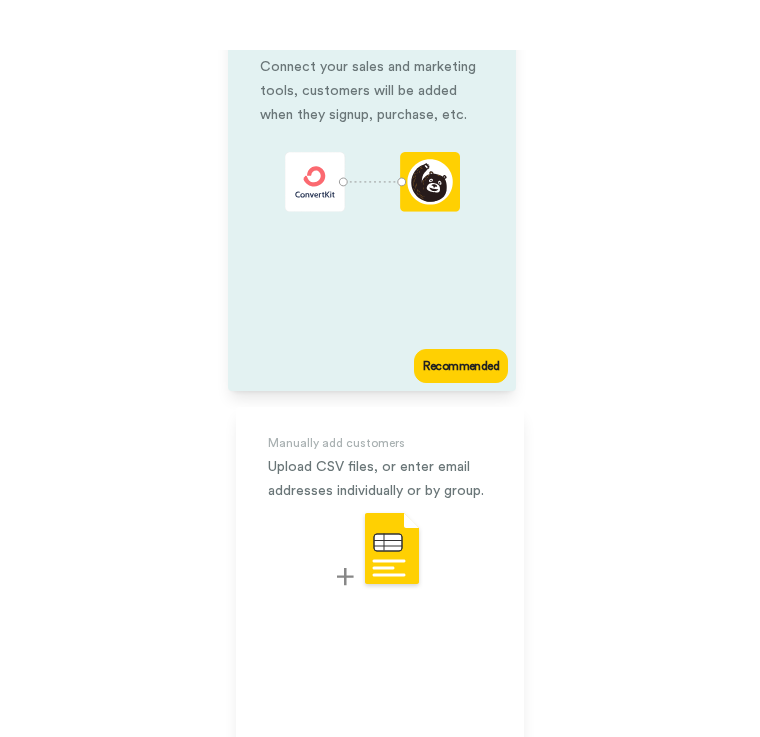 scroll, scrollTop: 255, scrollLeft: 0, axis: vertical 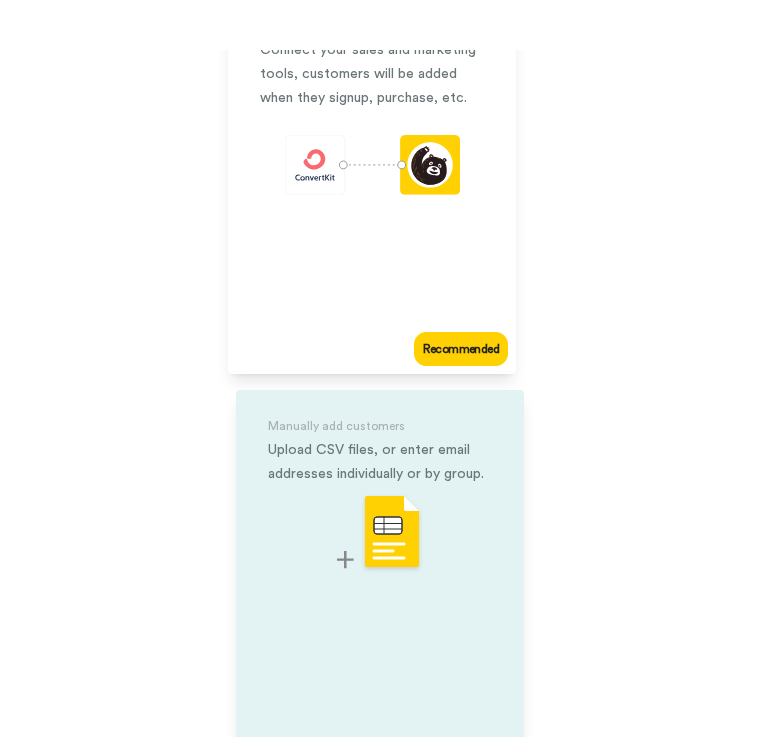 click at bounding box center (380, 533) 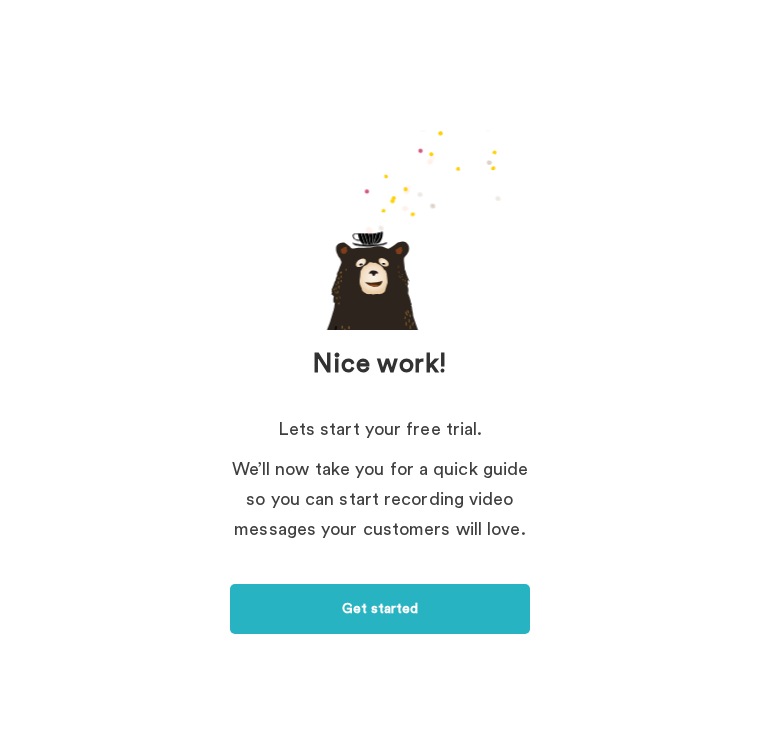 scroll, scrollTop: 12, scrollLeft: 0, axis: vertical 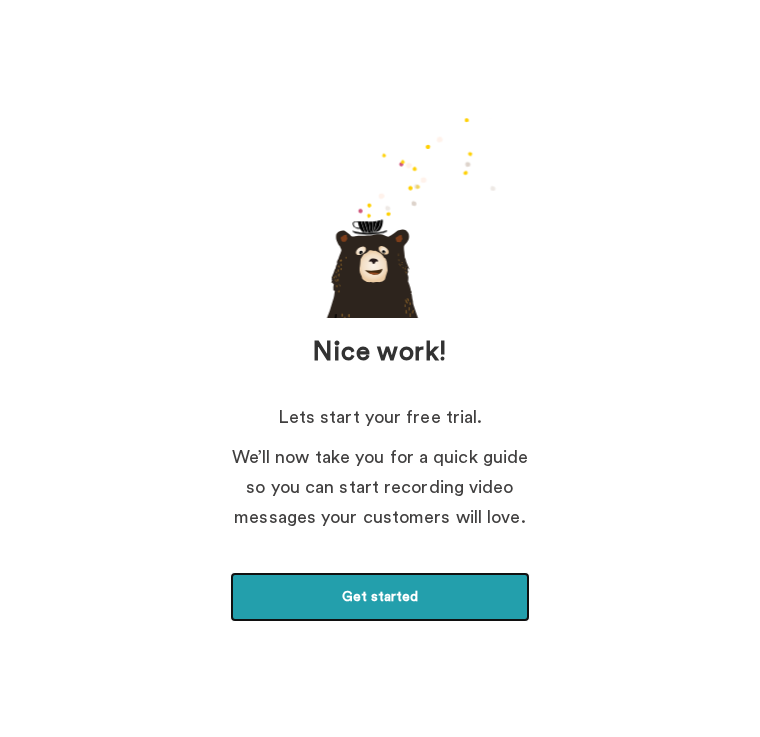 click on "Get started" at bounding box center [380, 597] 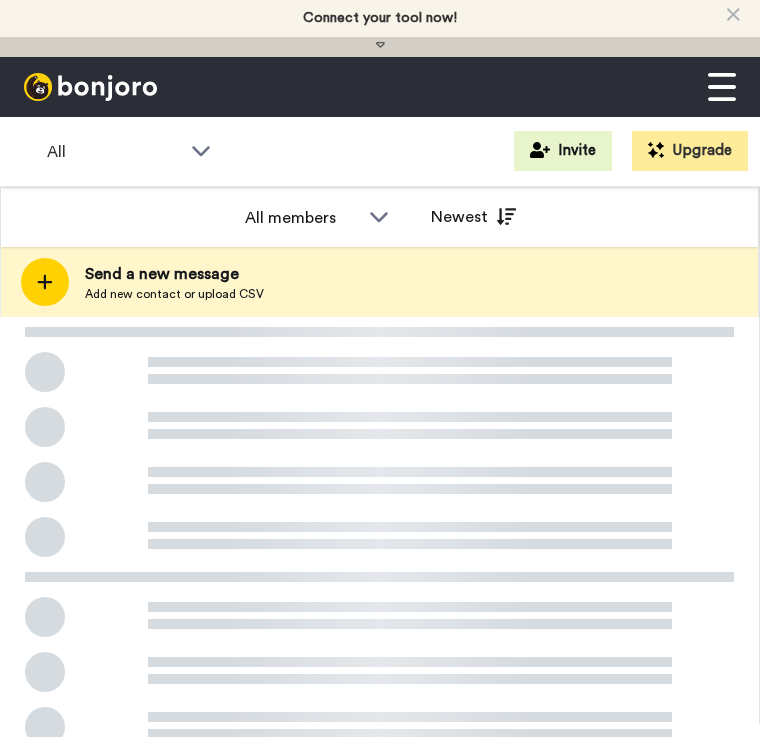 scroll, scrollTop: 0, scrollLeft: 0, axis: both 